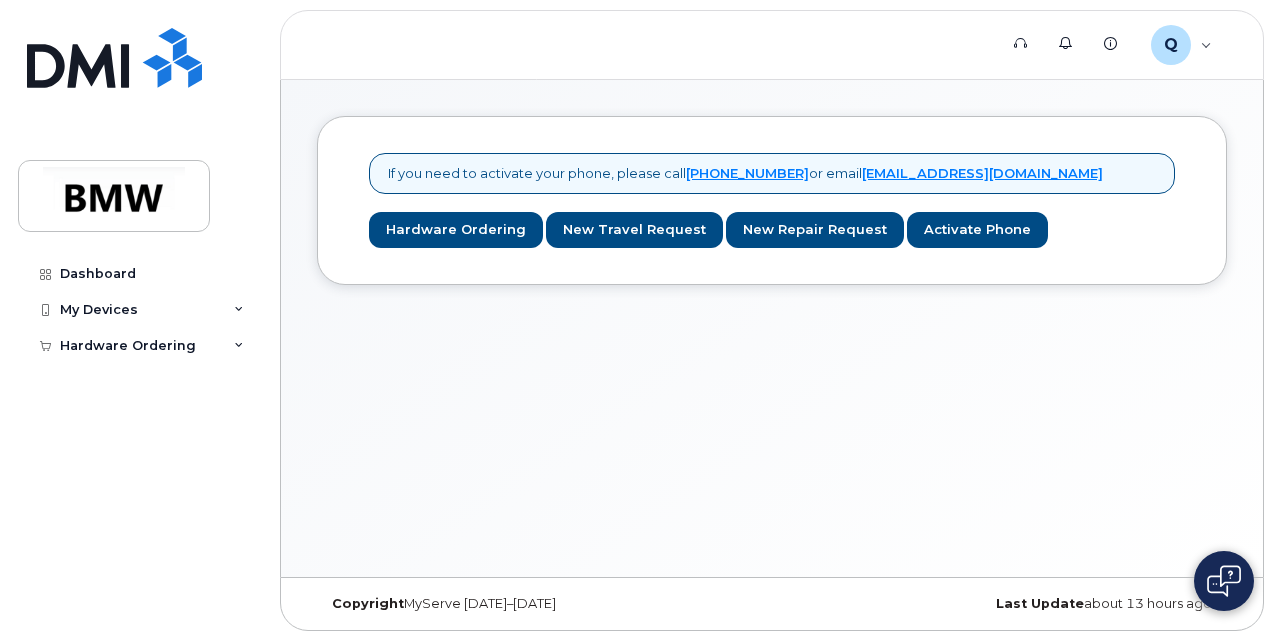 scroll, scrollTop: 0, scrollLeft: 0, axis: both 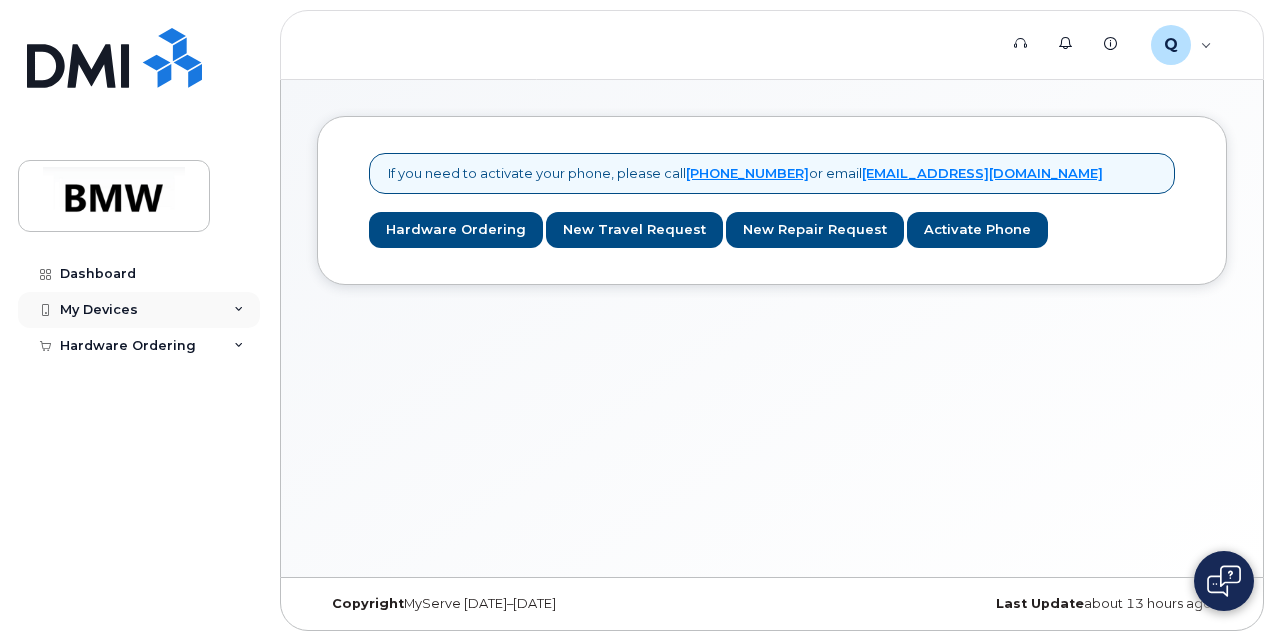 click on "My Devices" 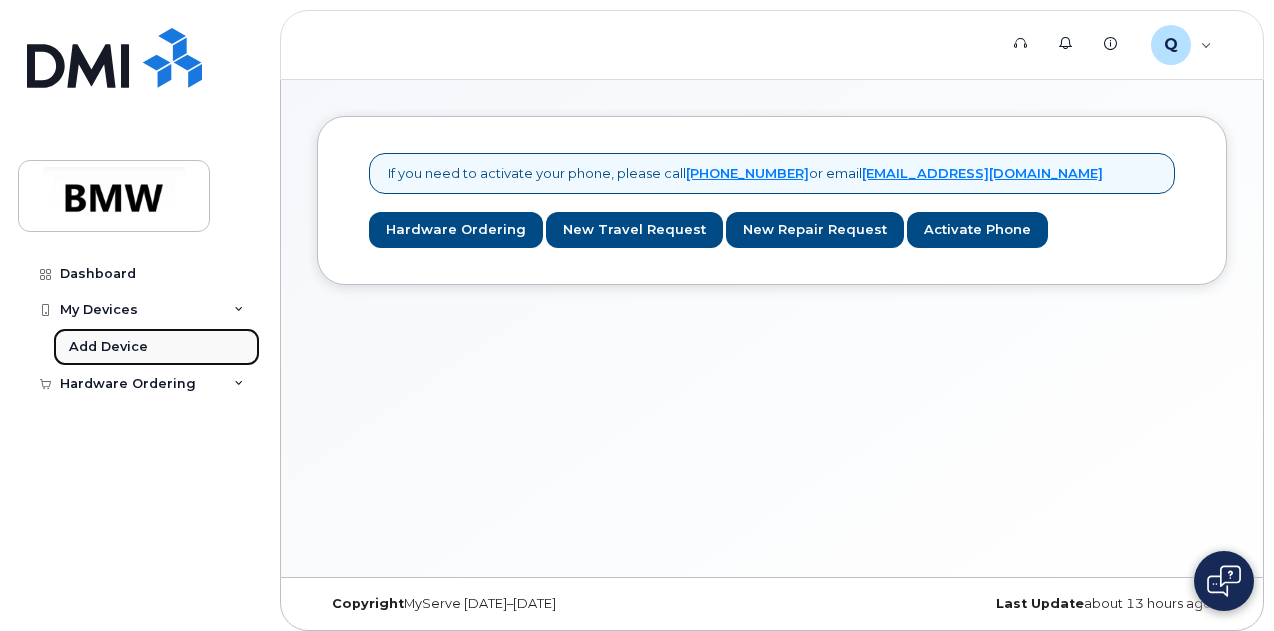 click on "Add Device" 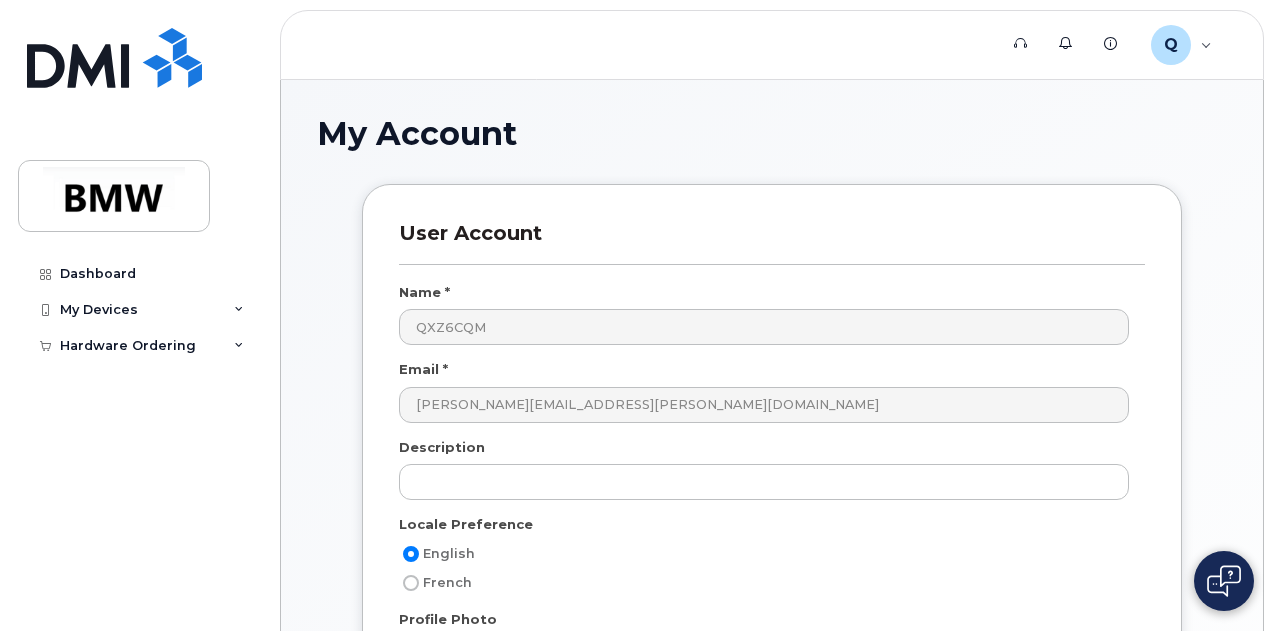 scroll, scrollTop: 393, scrollLeft: 0, axis: vertical 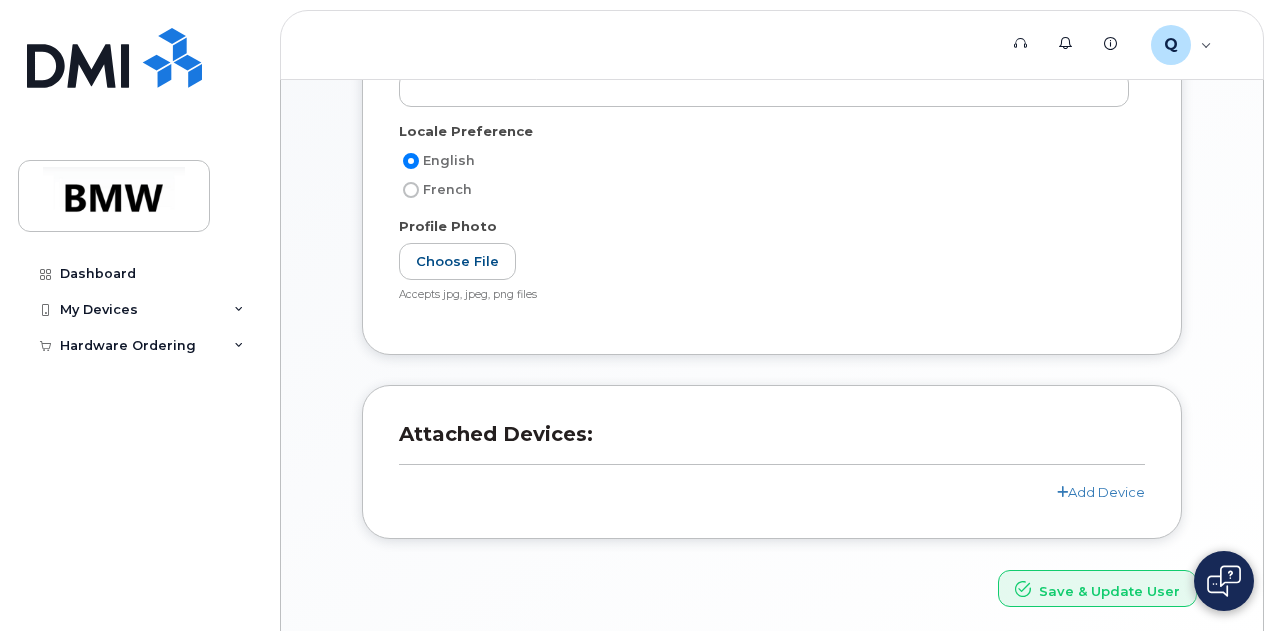 click on "Attached Devices:
Add Device" 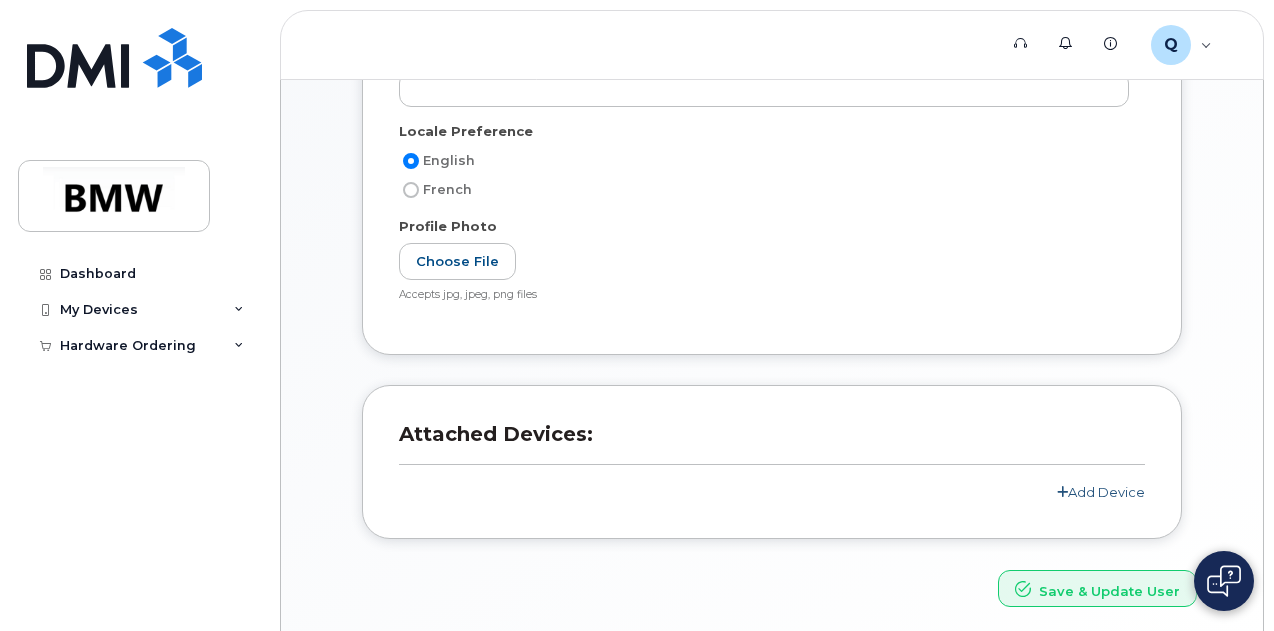 click on "Add Device" 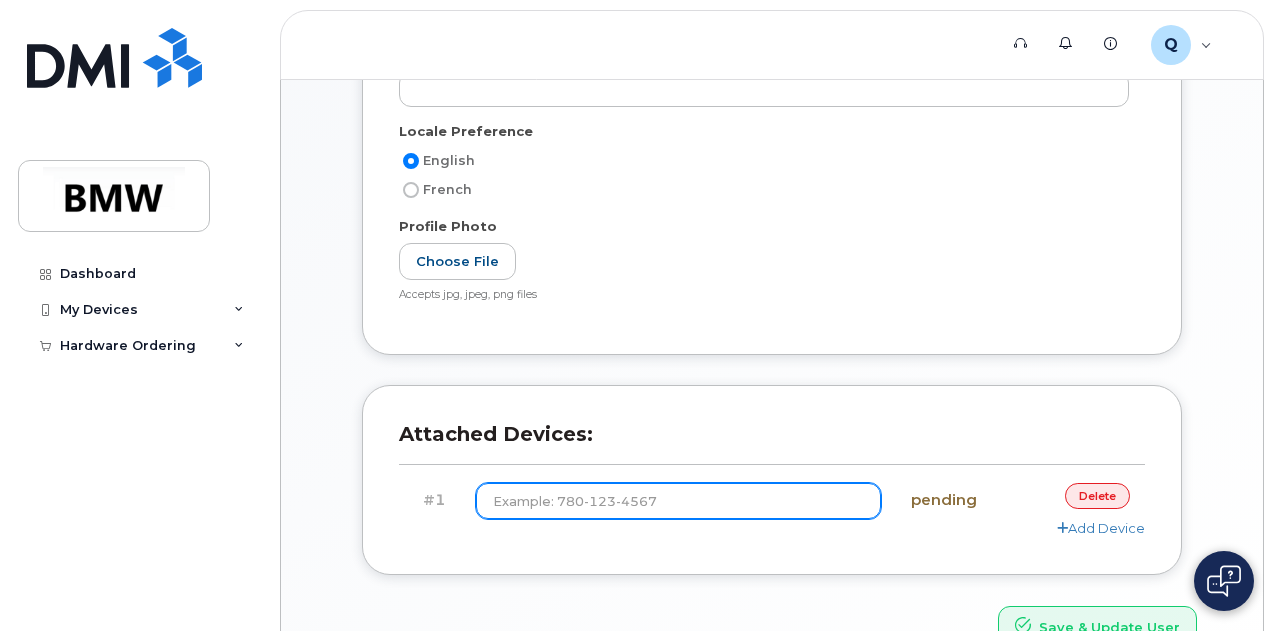 click 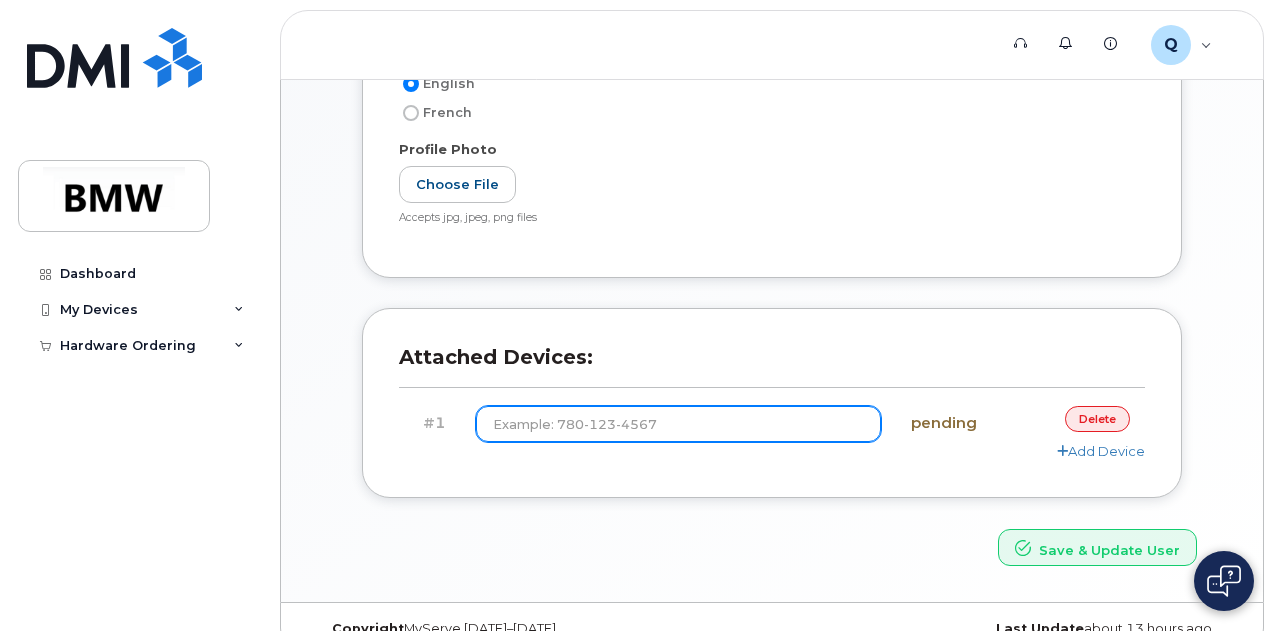 scroll, scrollTop: 500, scrollLeft: 0, axis: vertical 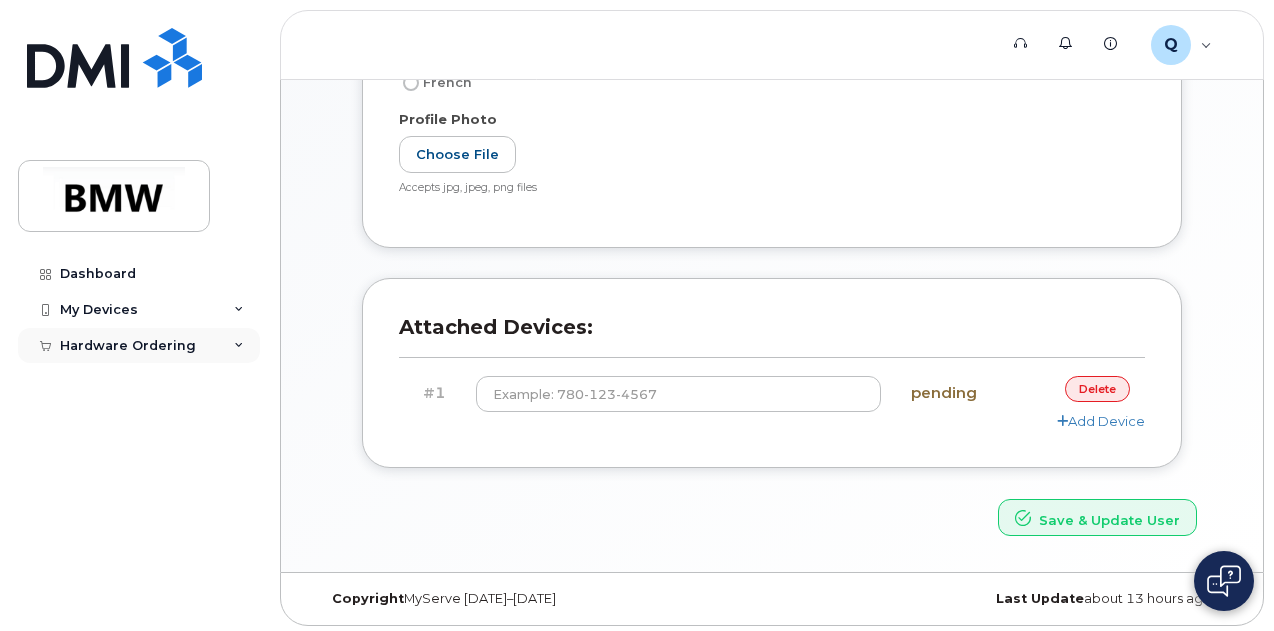 click on "Hardware Ordering" 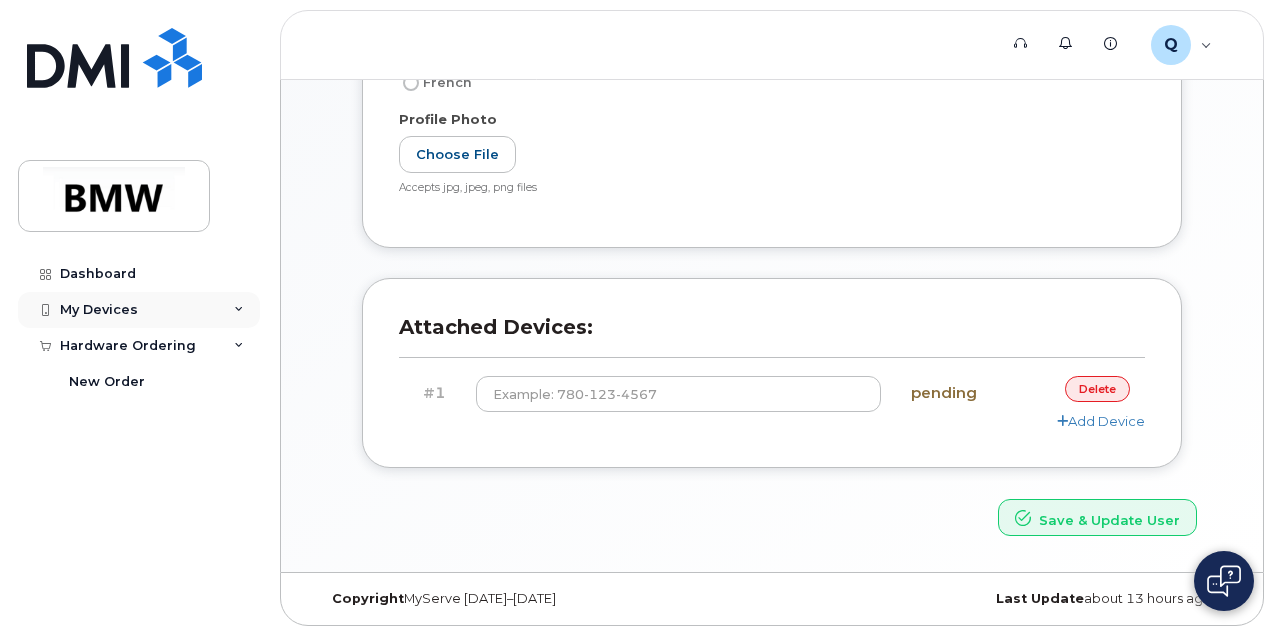 click on "My Devices" 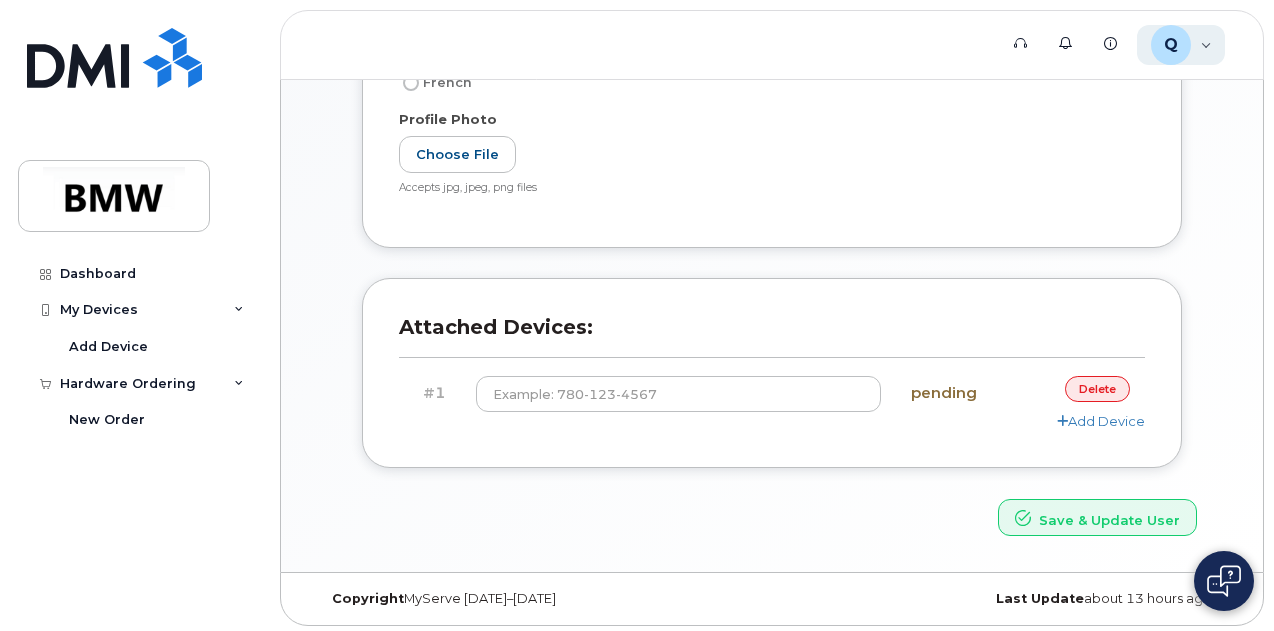 click on "Q QXZ6CQM Employee" 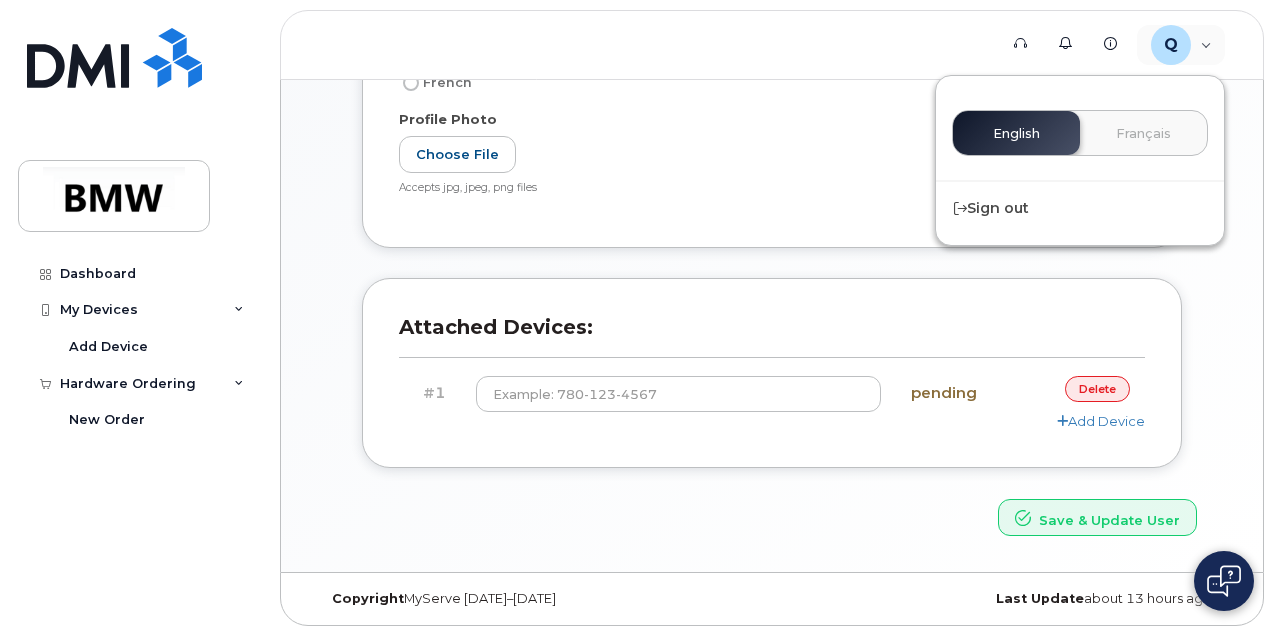 click on "Save & Update User" 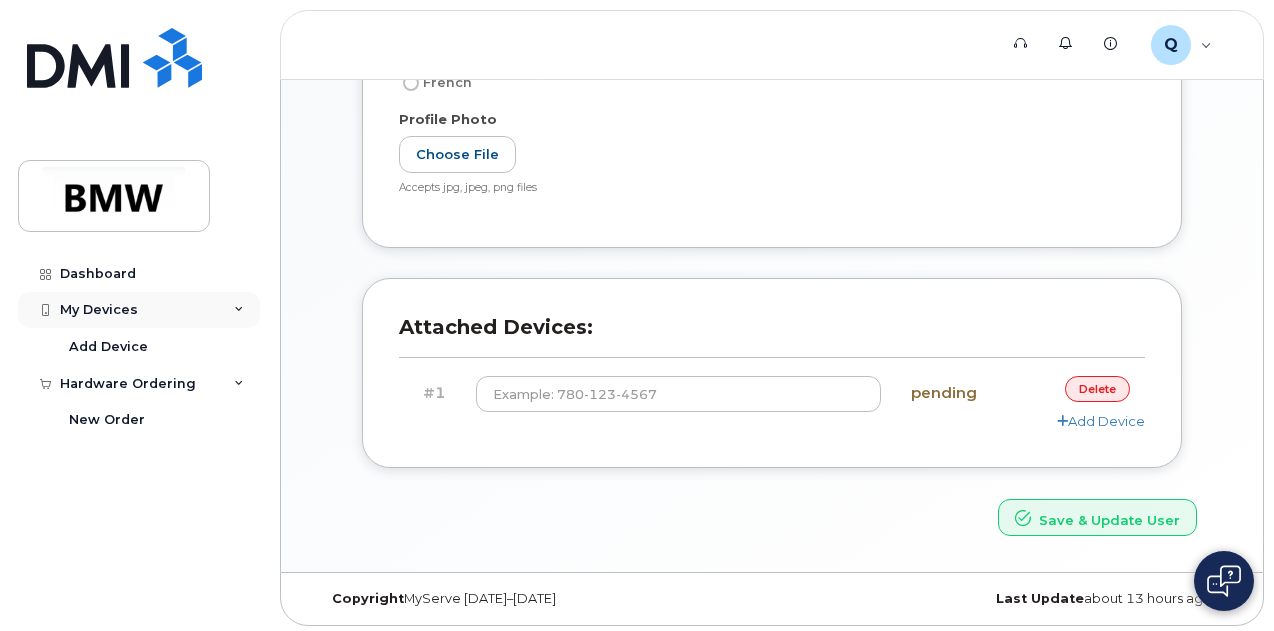 click on "My Devices" 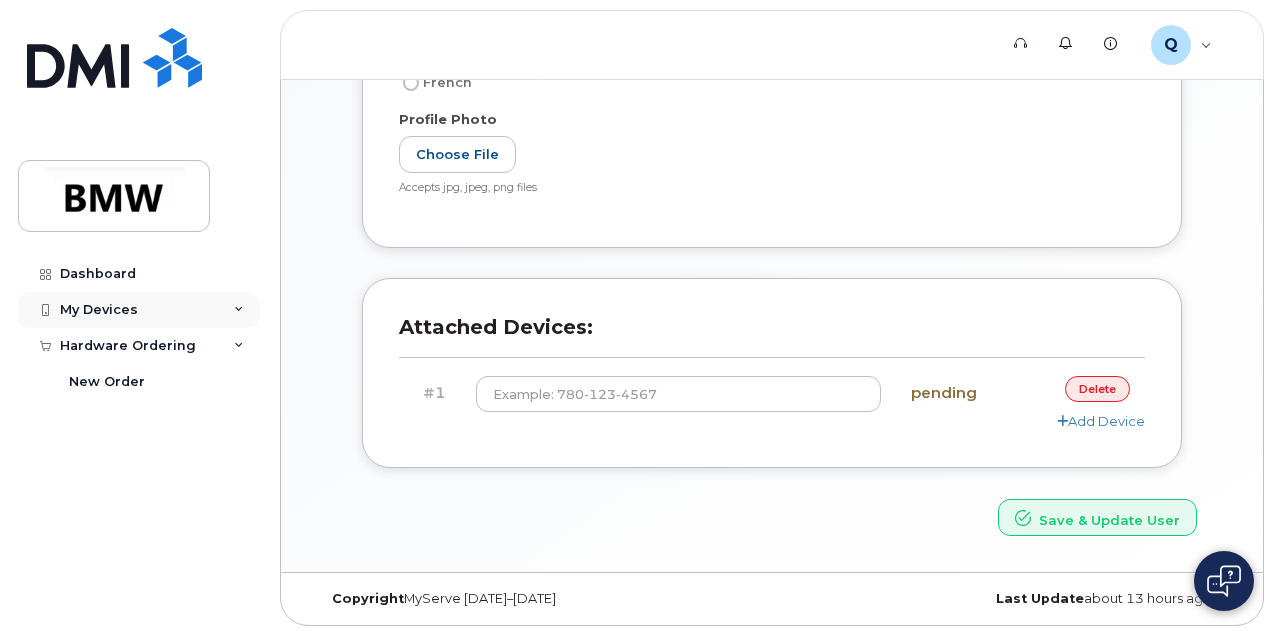 click on "My Devices" 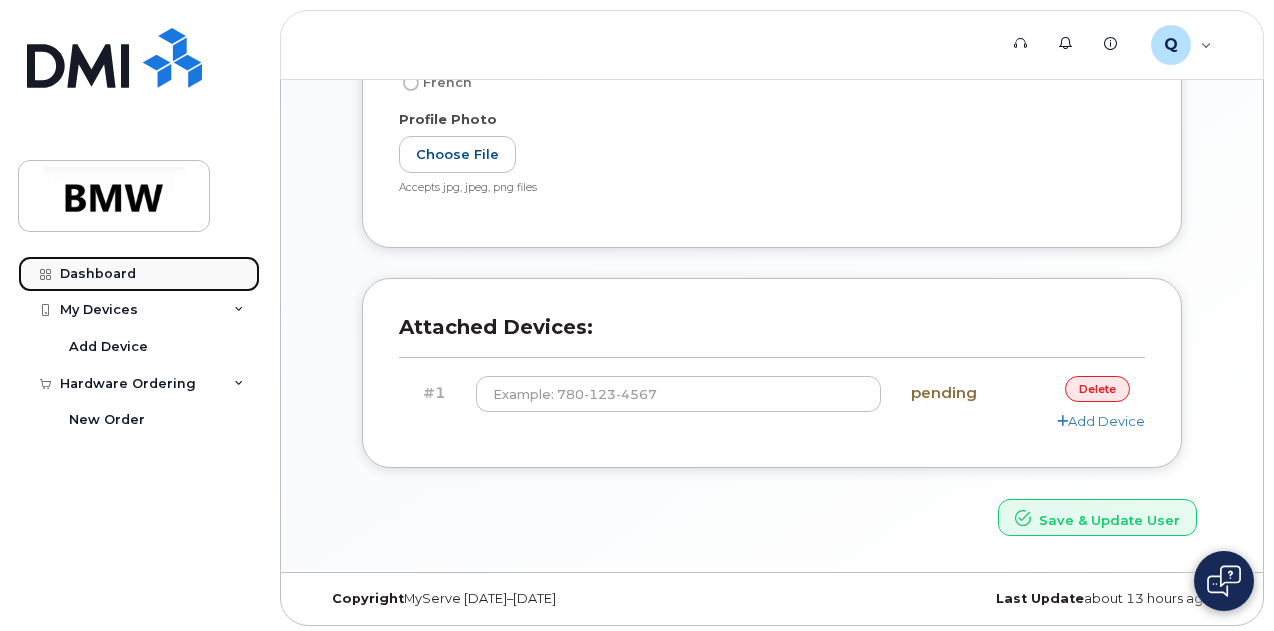 click on "Dashboard" 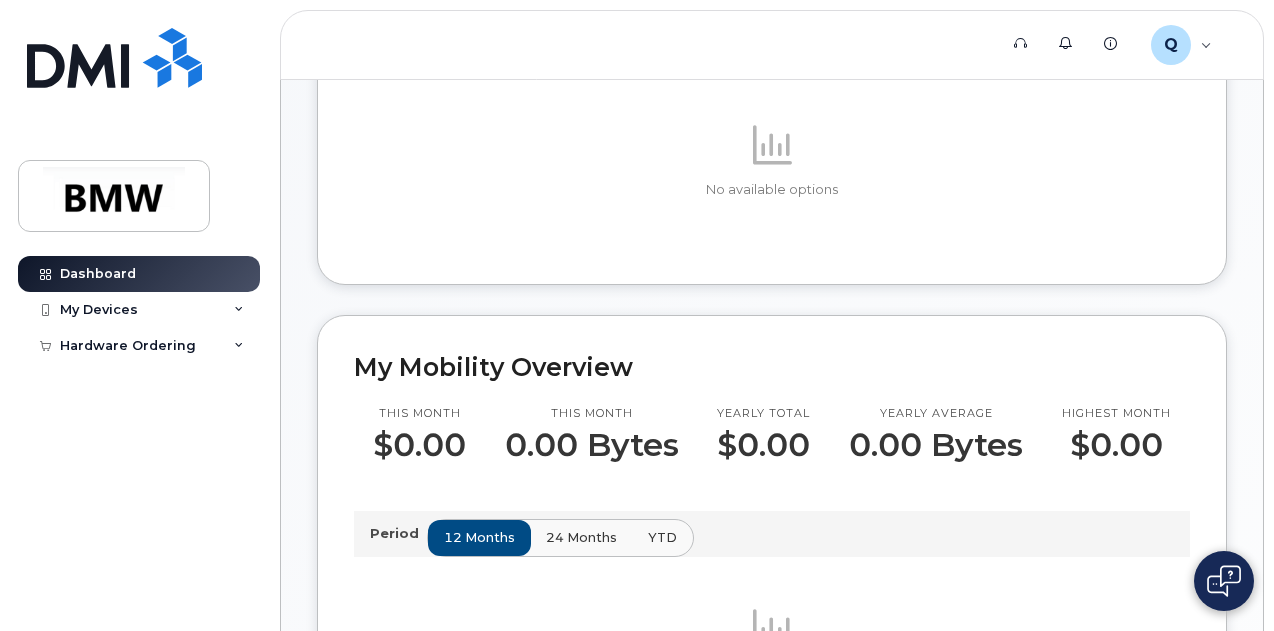scroll, scrollTop: 315, scrollLeft: 0, axis: vertical 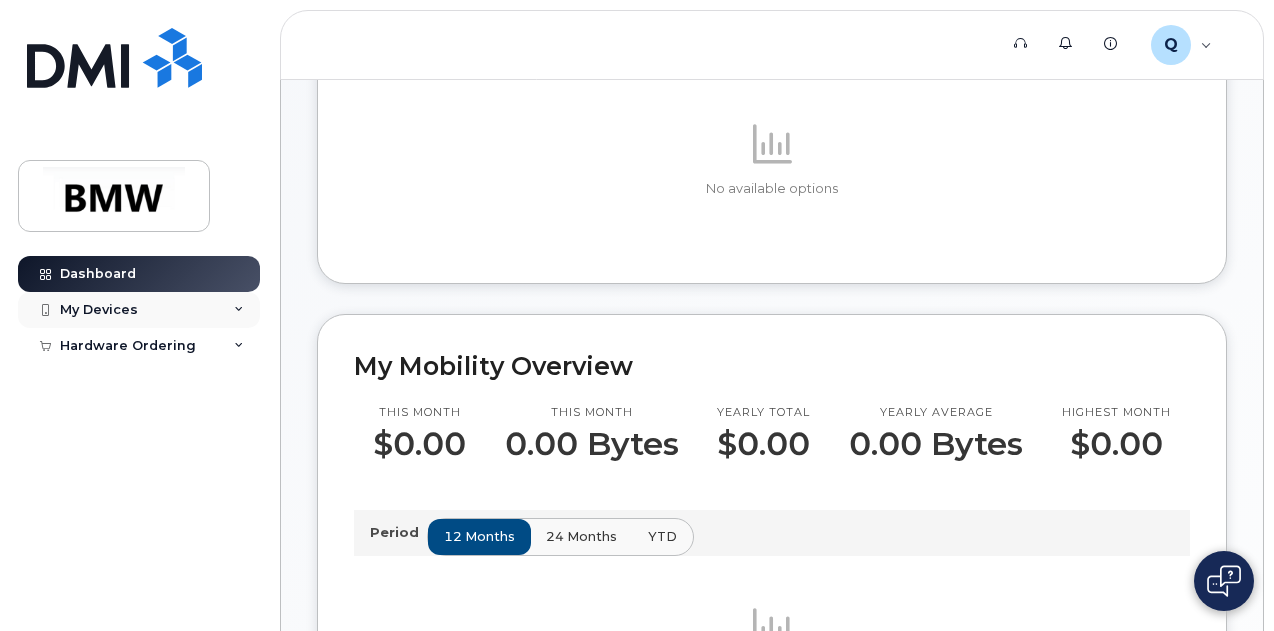 click on "My Devices" 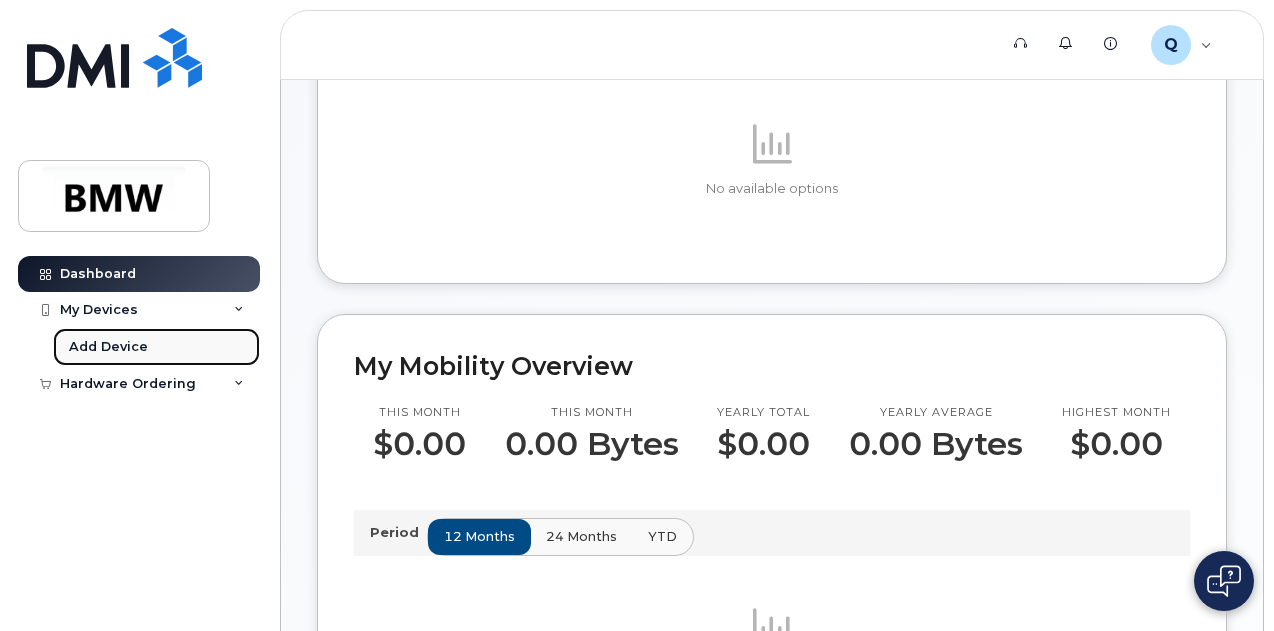 click on "Add Device" 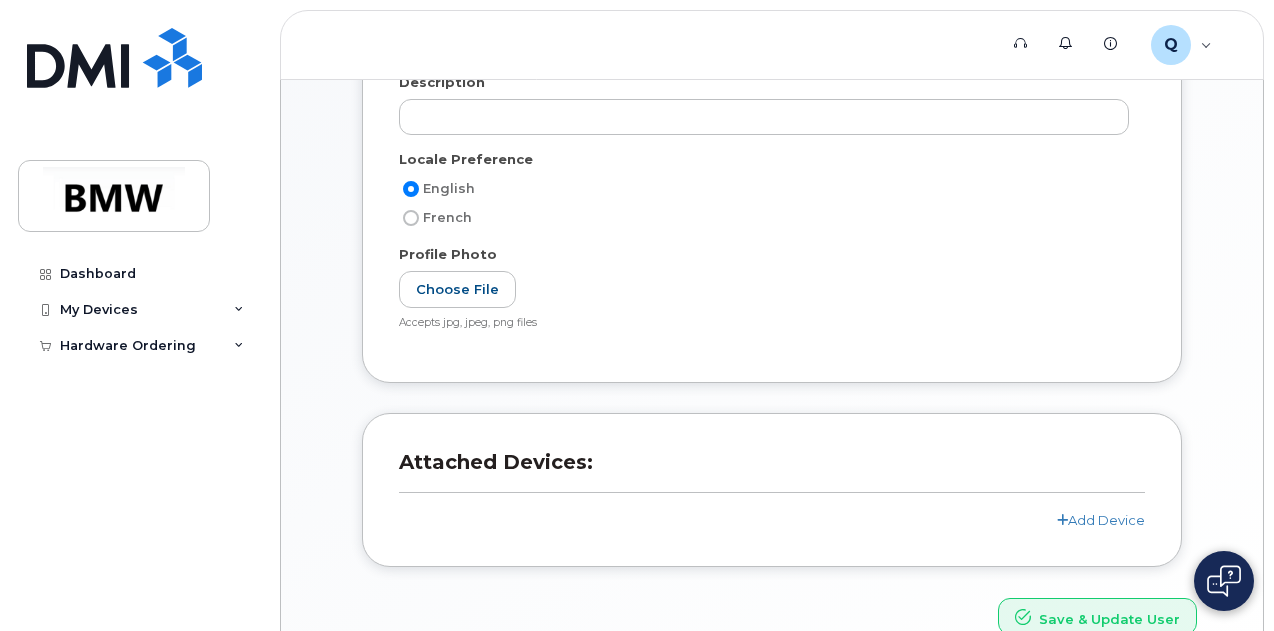 scroll, scrollTop: 194, scrollLeft: 0, axis: vertical 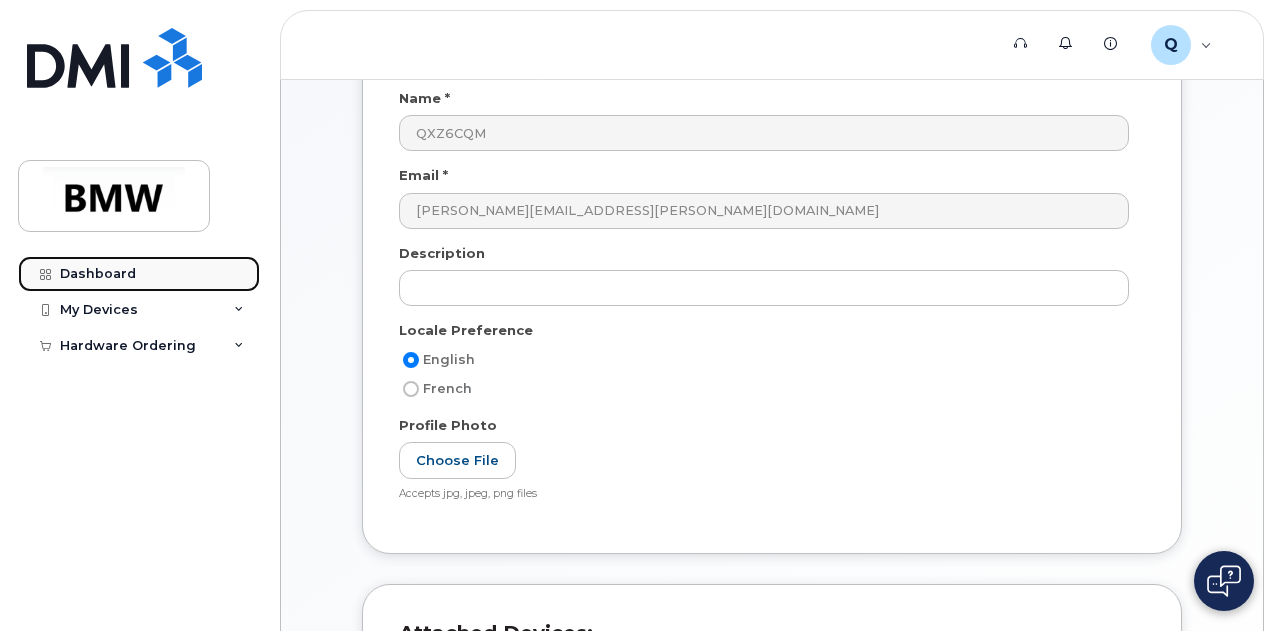 click on "Dashboard" 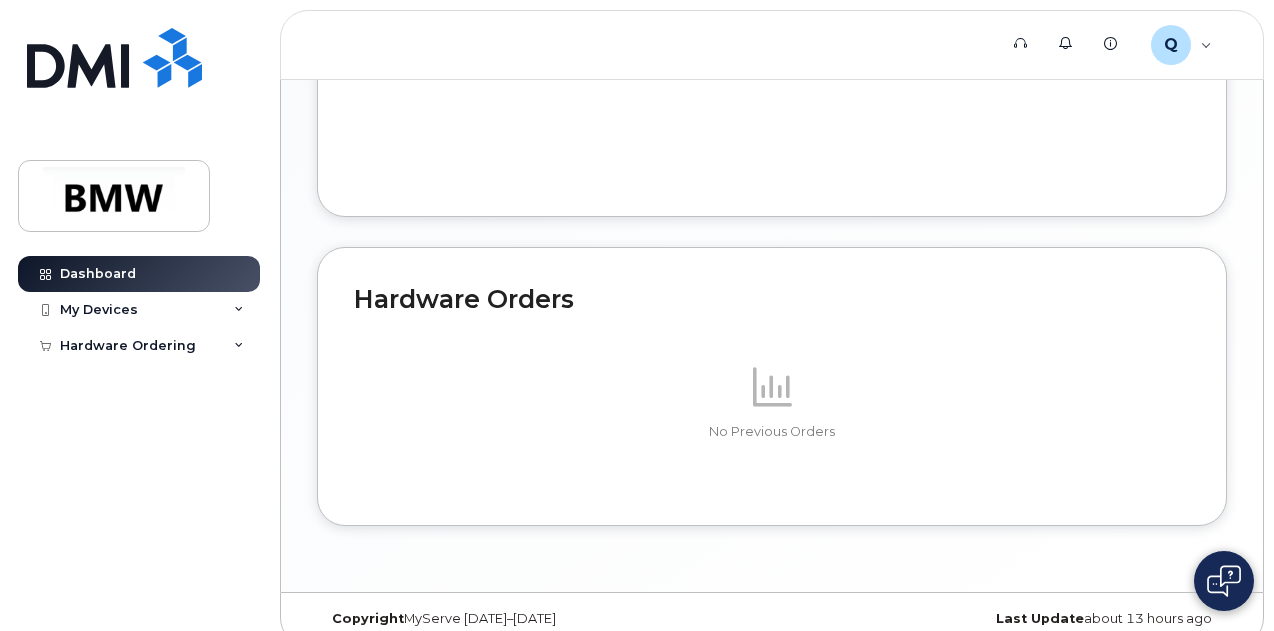 scroll, scrollTop: 1228, scrollLeft: 0, axis: vertical 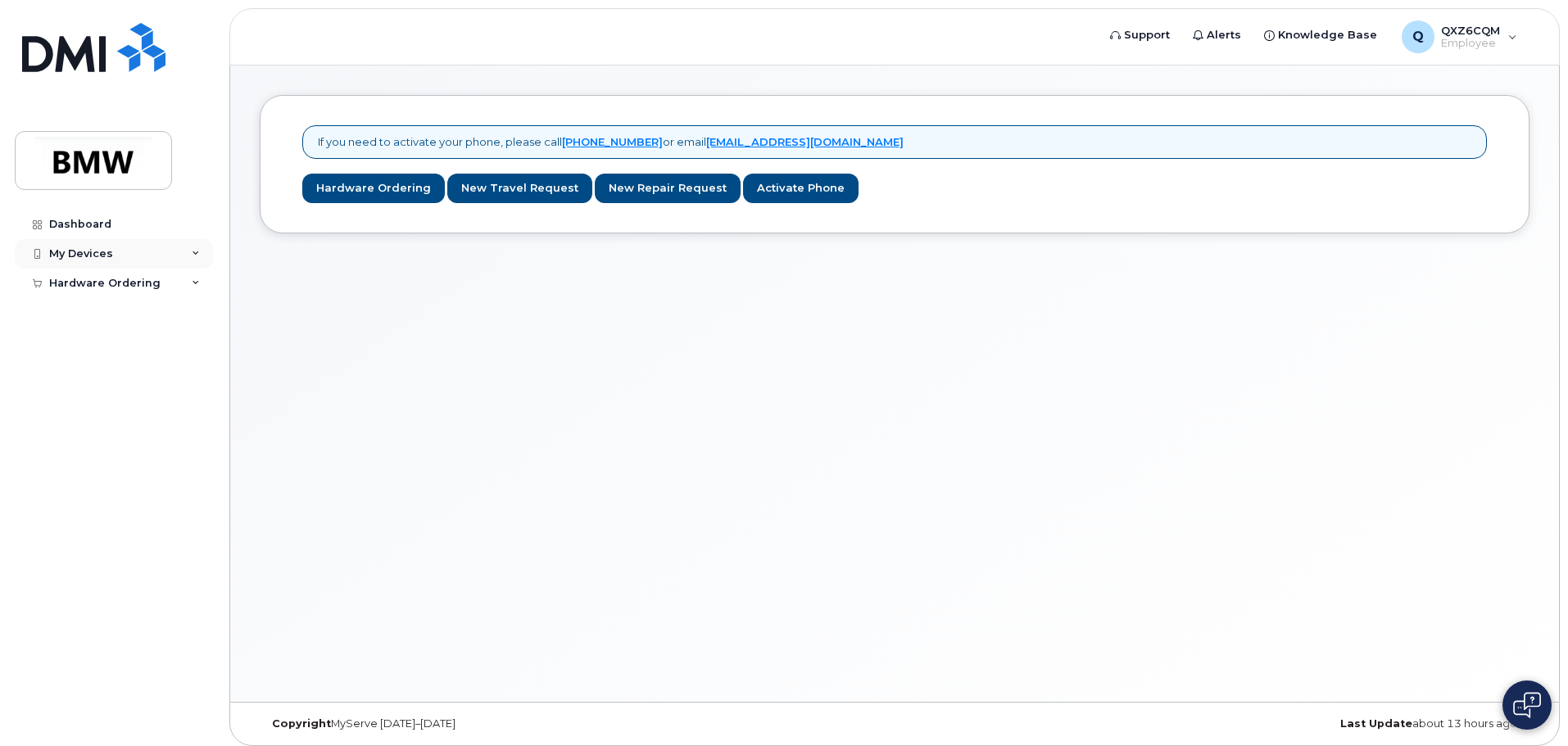 click on "My Devices" 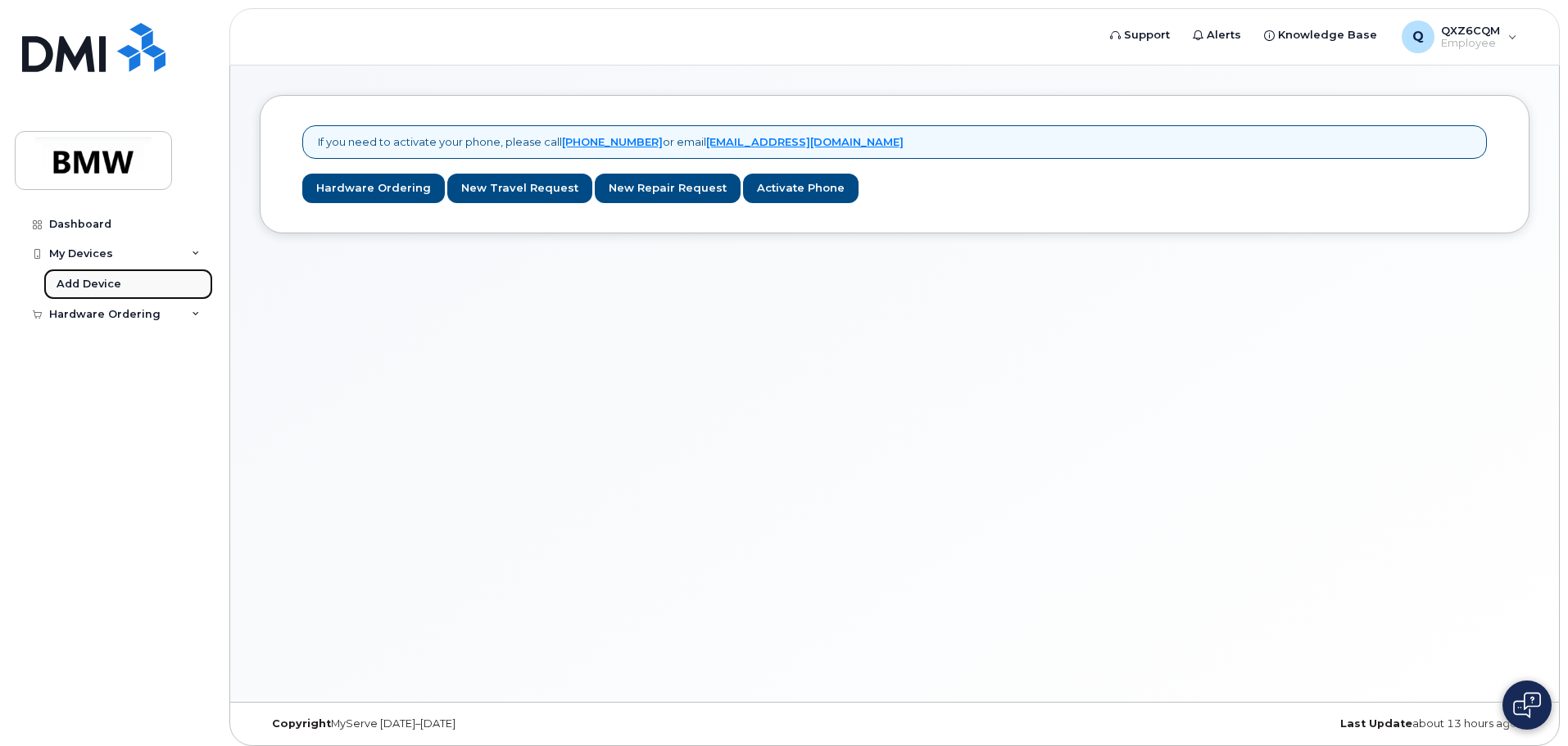 click on "Add Device" 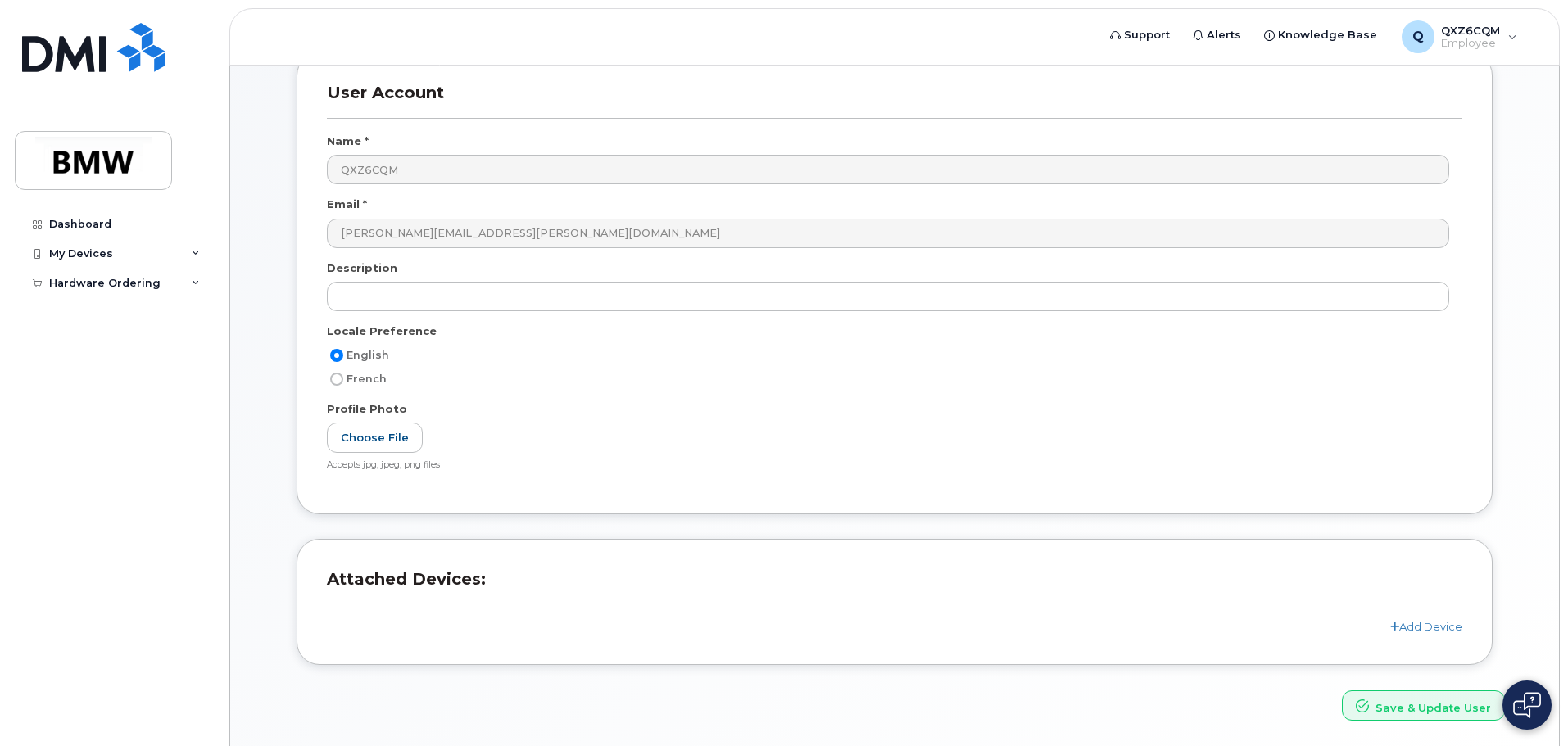scroll, scrollTop: 155, scrollLeft: 0, axis: vertical 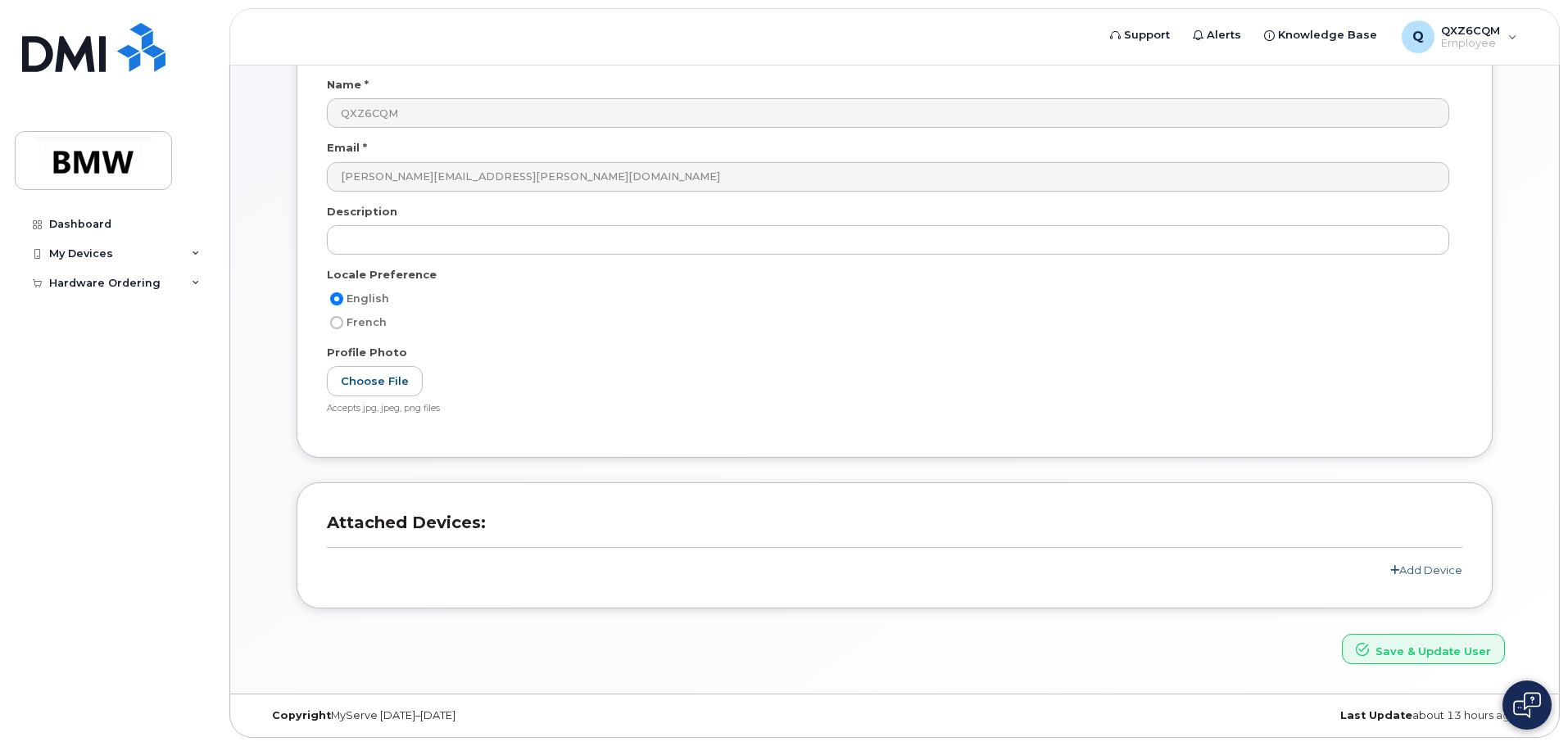 click on "Add Device" 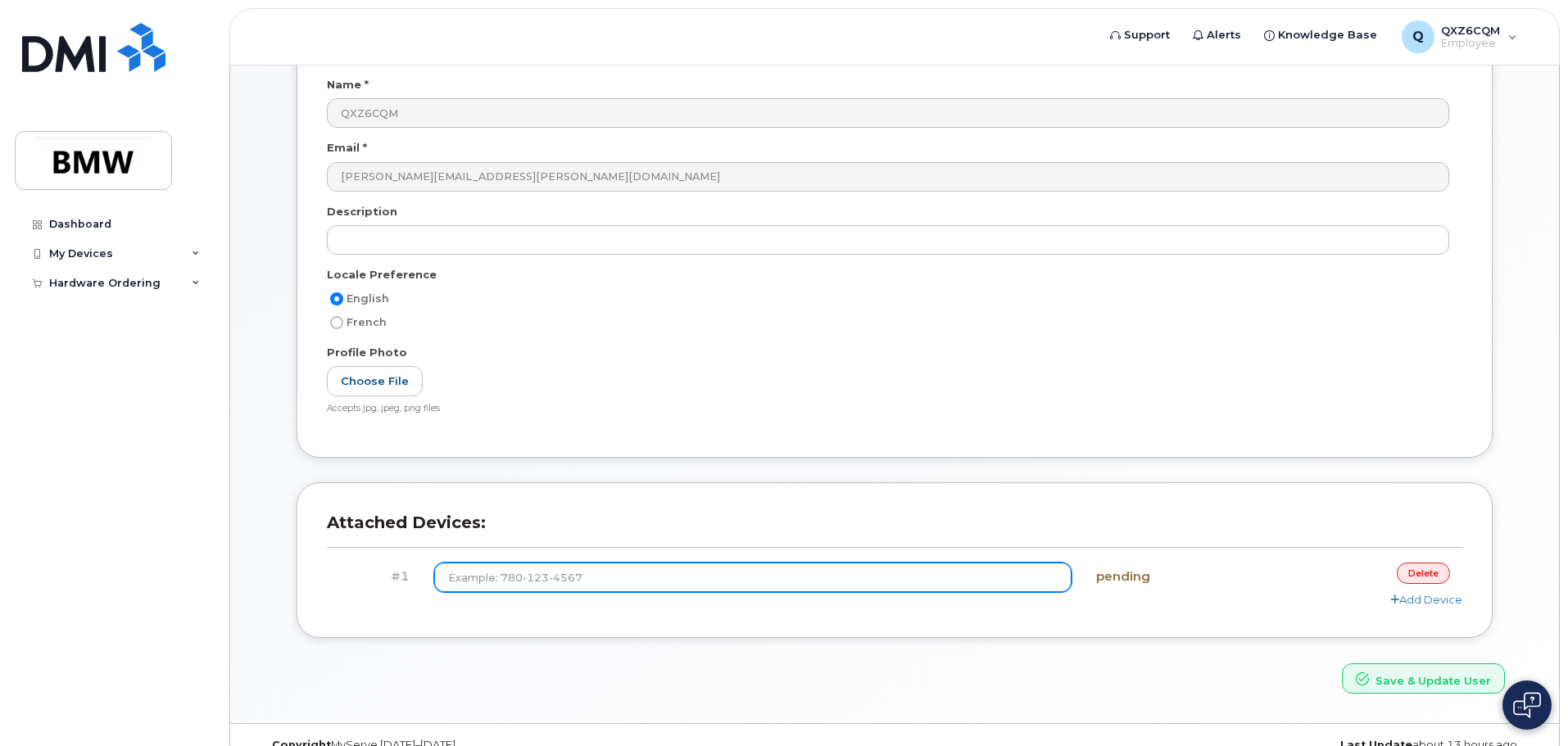 click 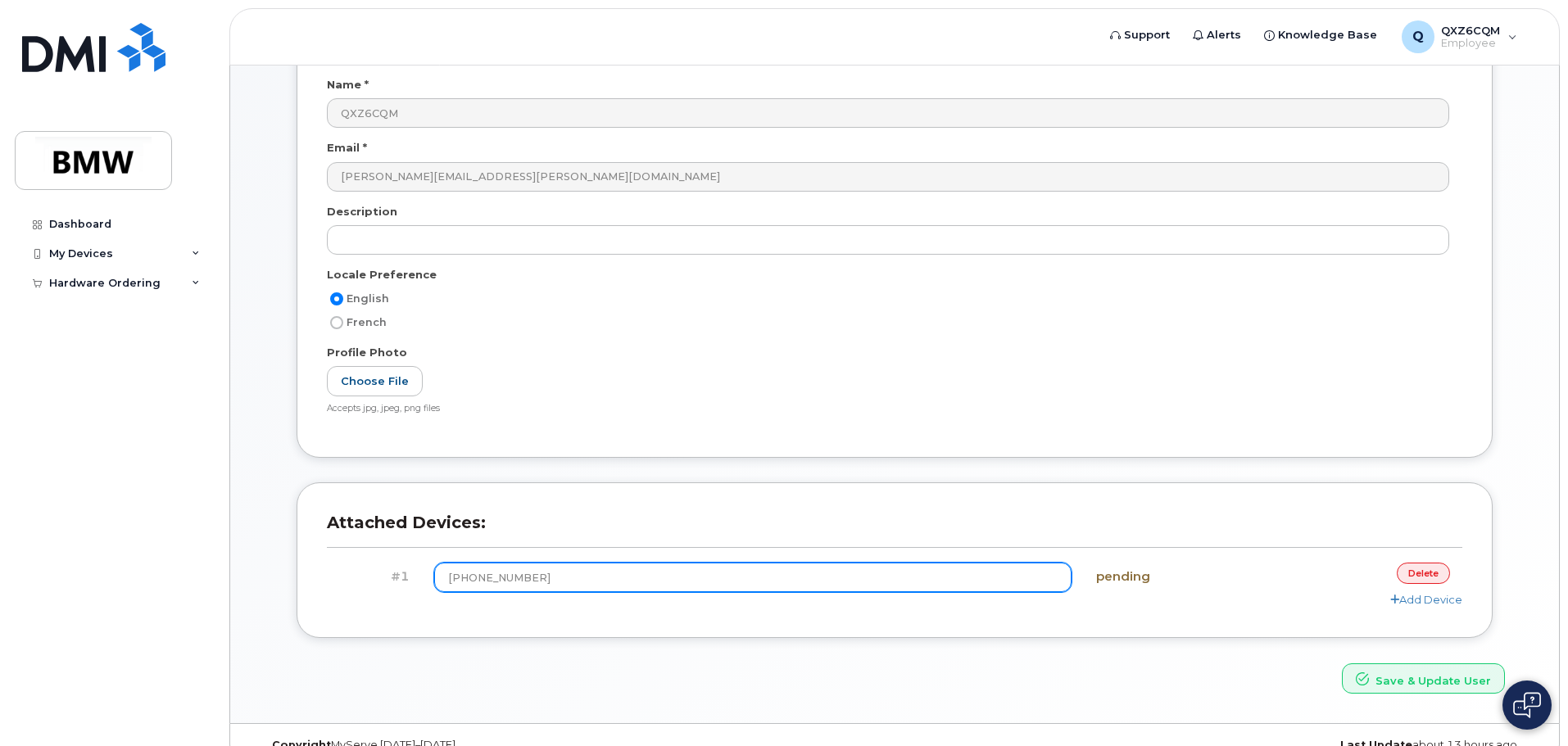 type on "(864) 205-0180" 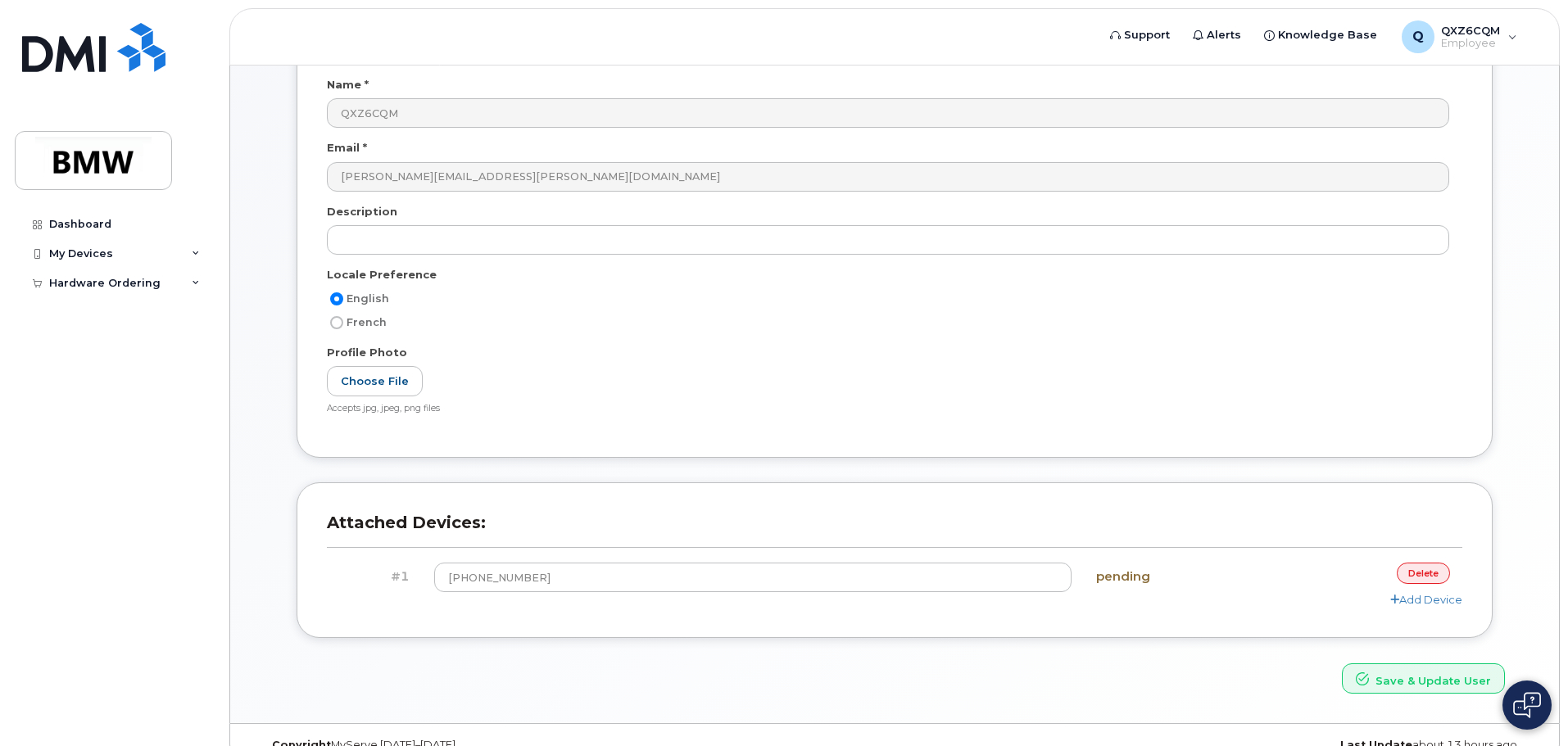 click on "Attached Devices:" 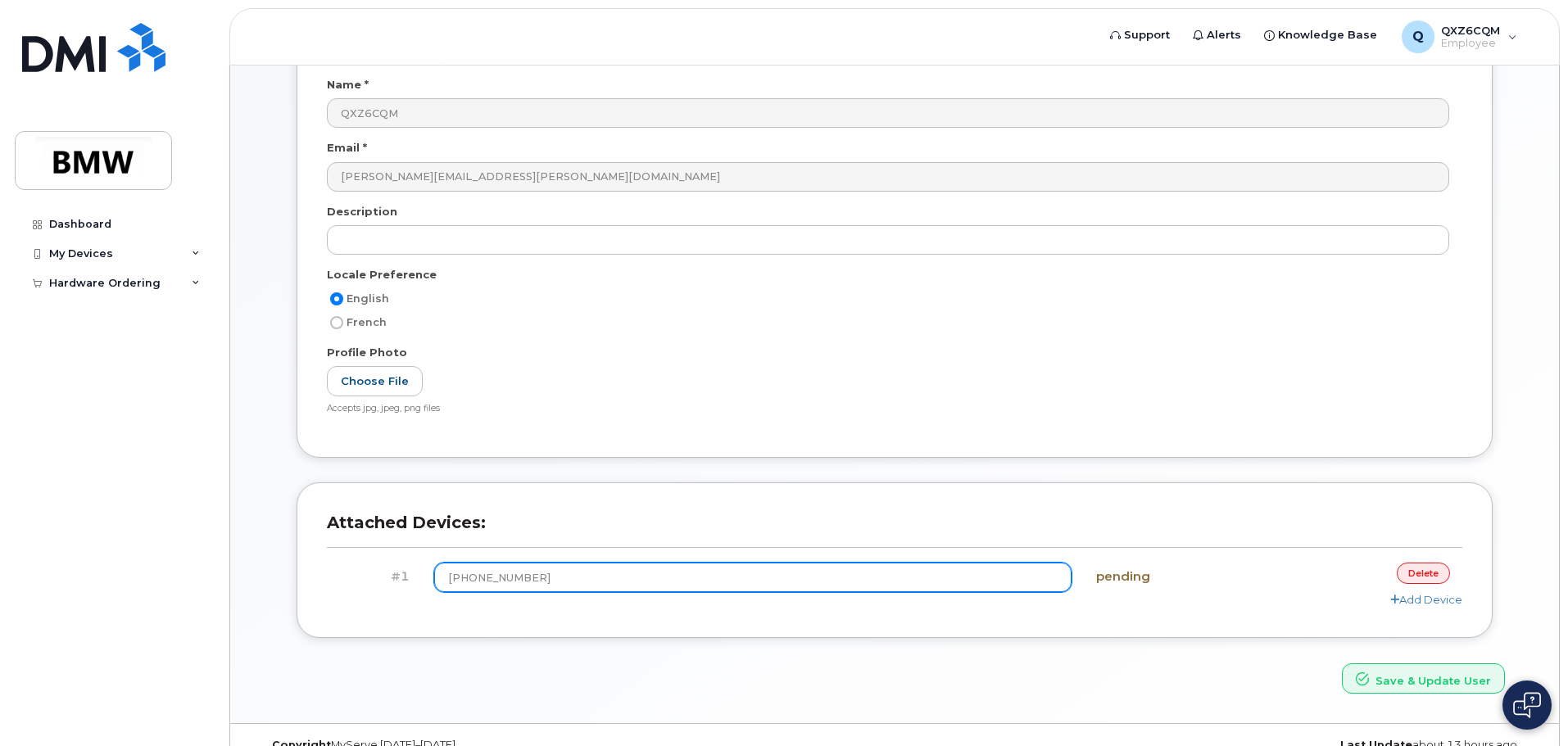 click on "(864) 205-0180" 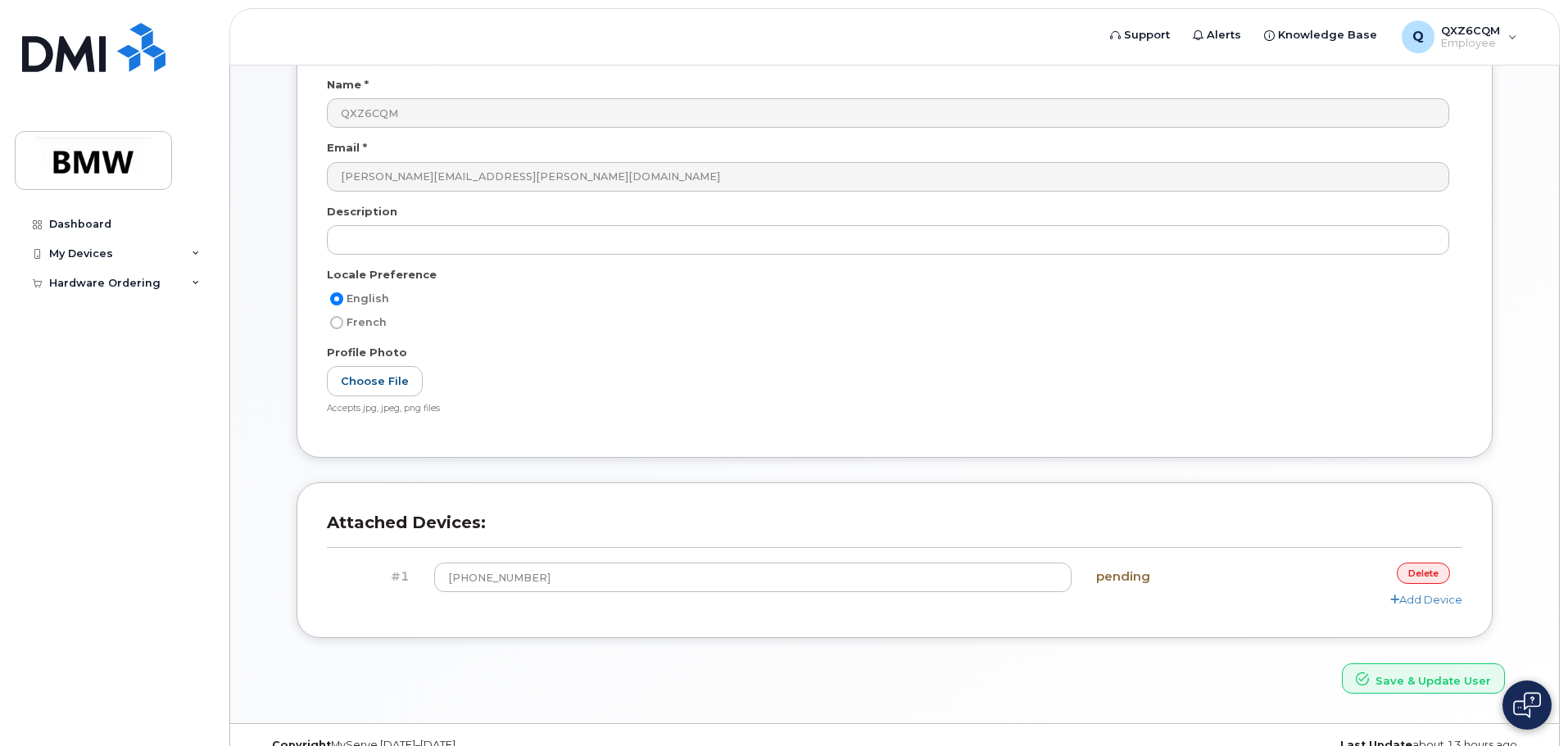 click on "Attached Devices:
#1
(864) 205-0180
pending
delete
Add Device" 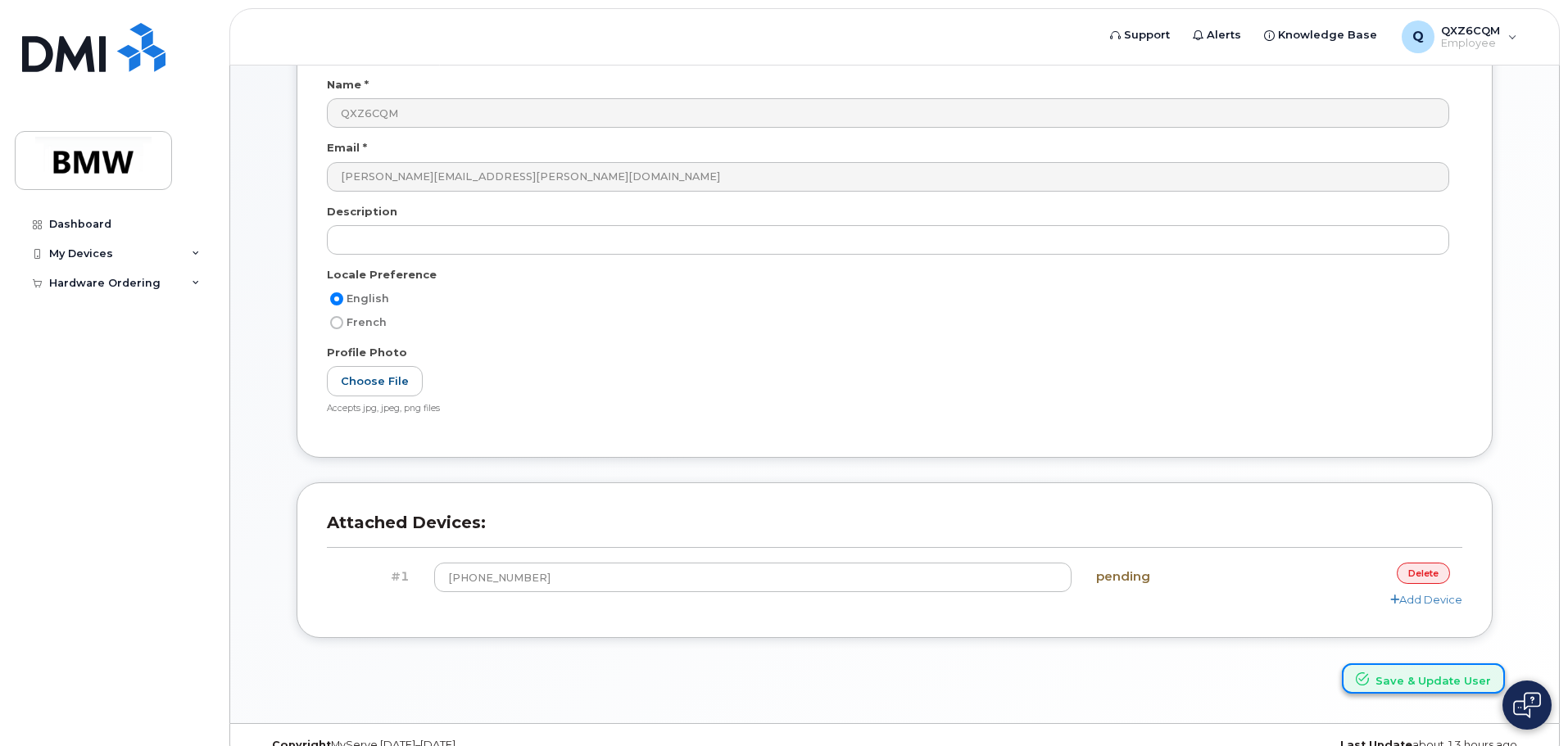 click 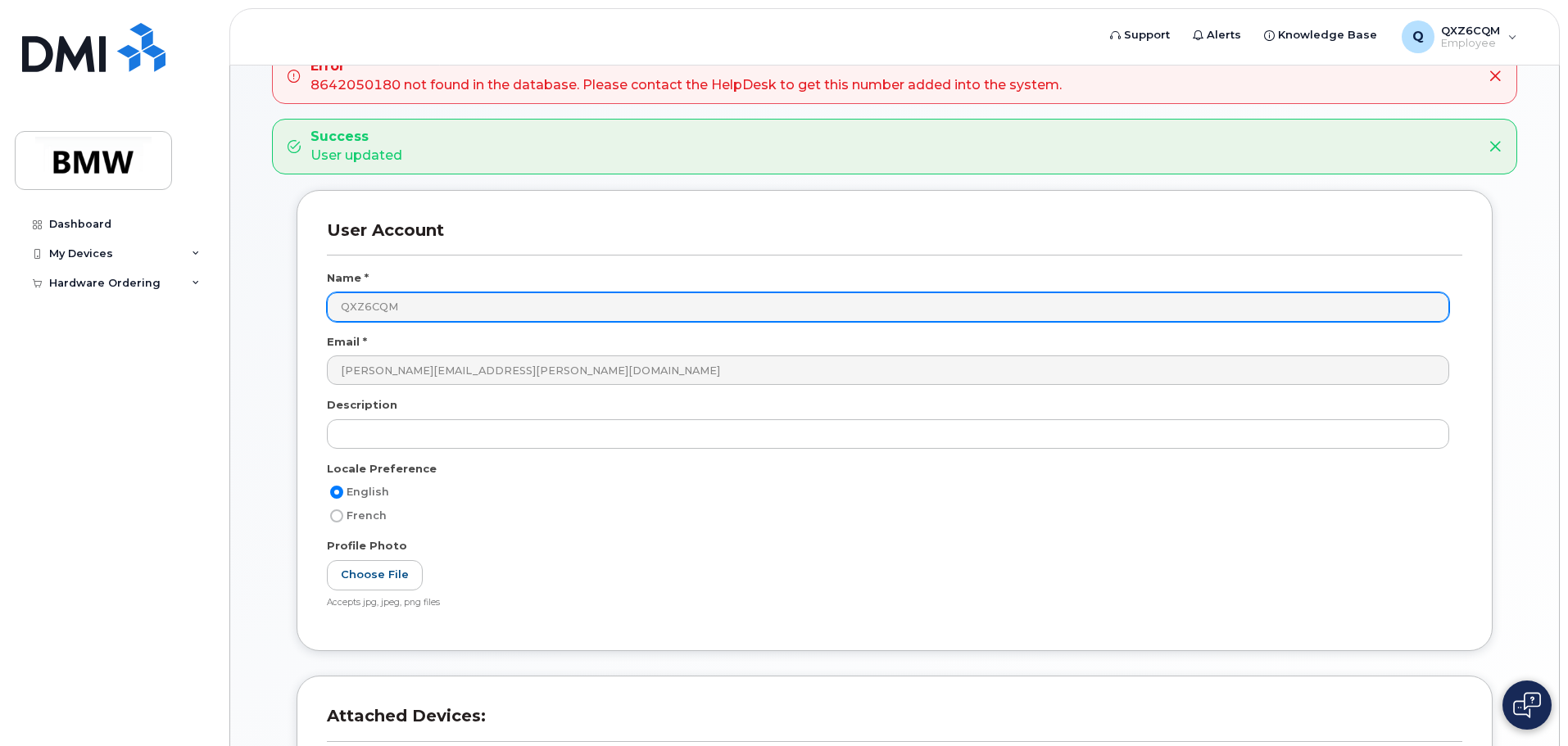 scroll, scrollTop: 0, scrollLeft: 0, axis: both 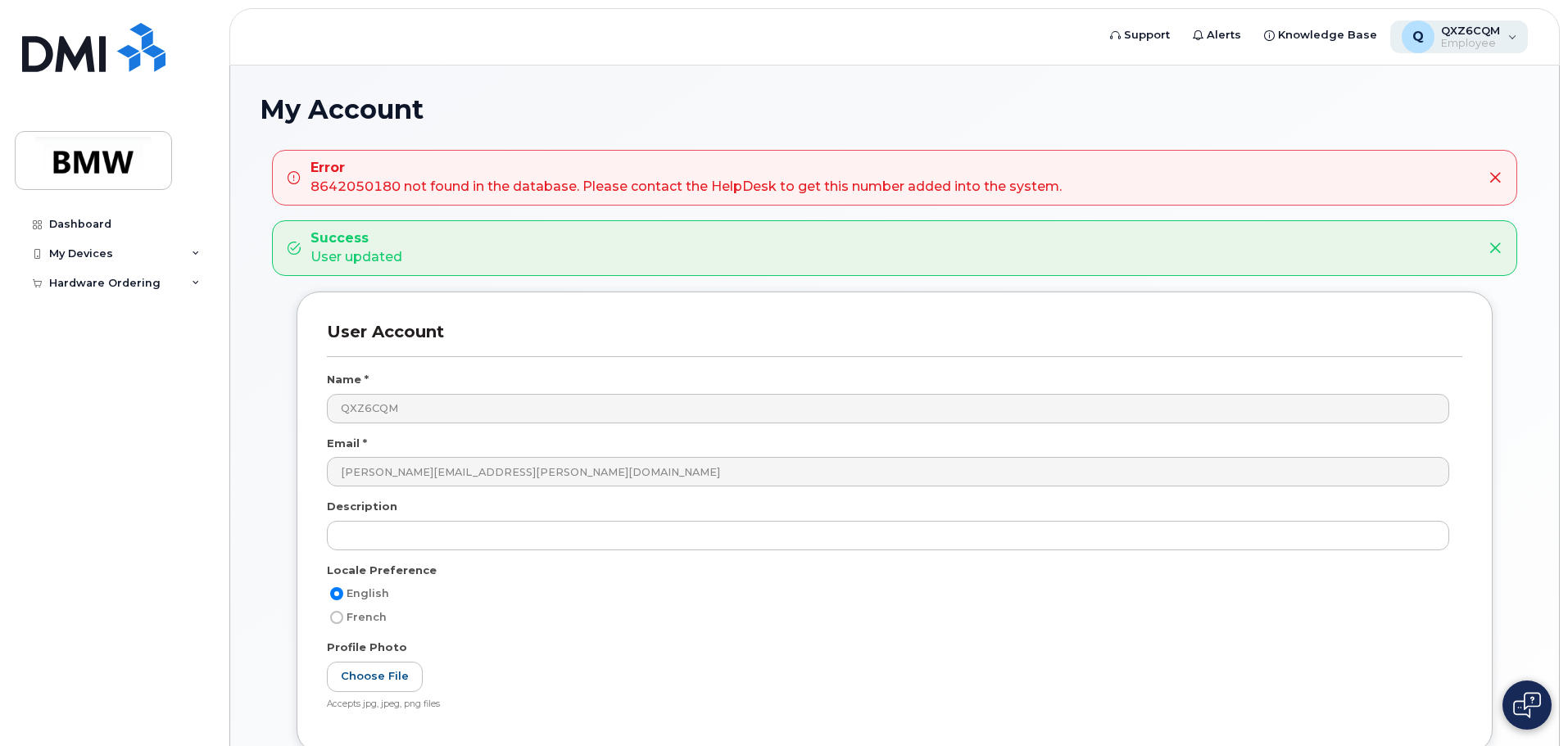 click on "Q QXZ6CQM Employee" 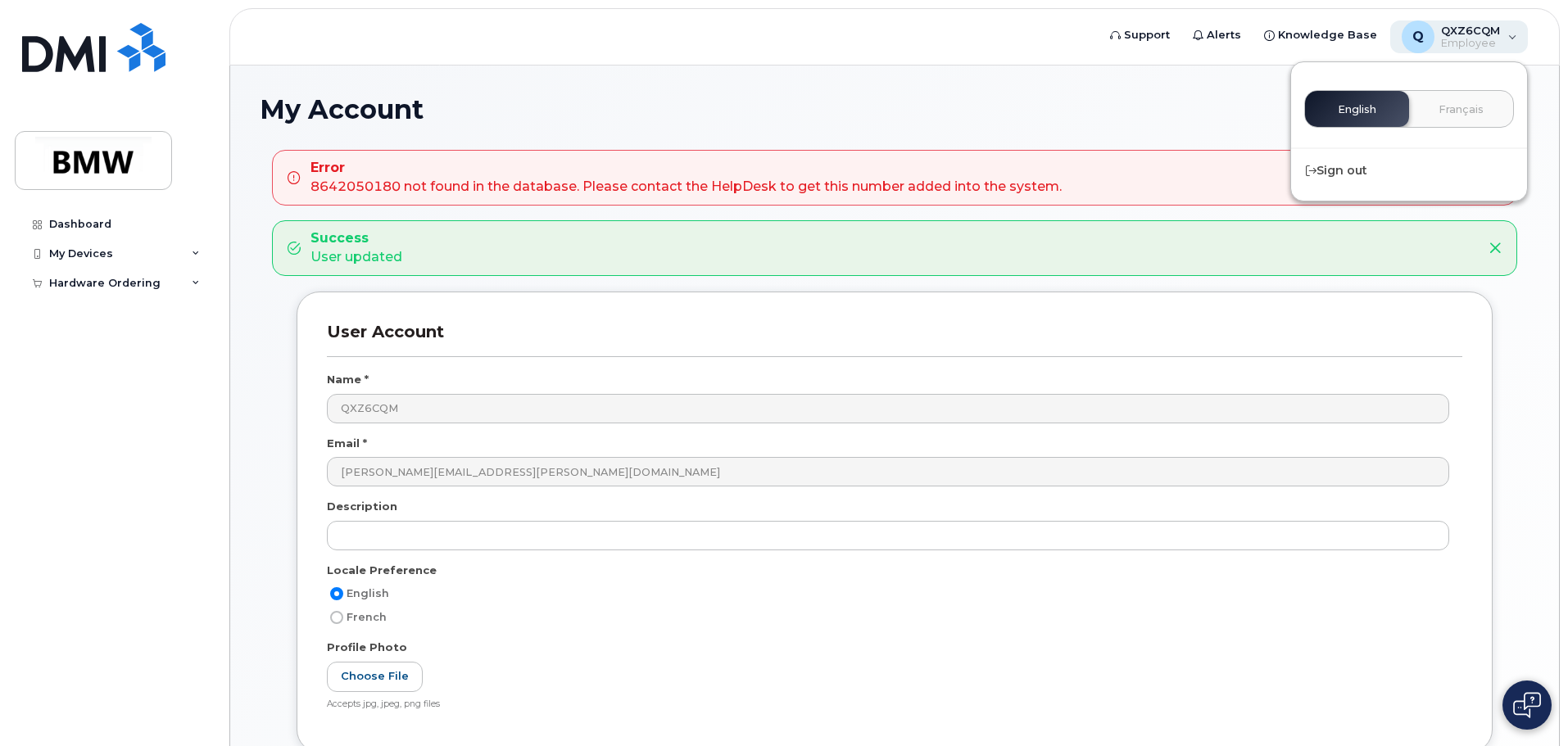 click on "Q QXZ6CQM Employee" 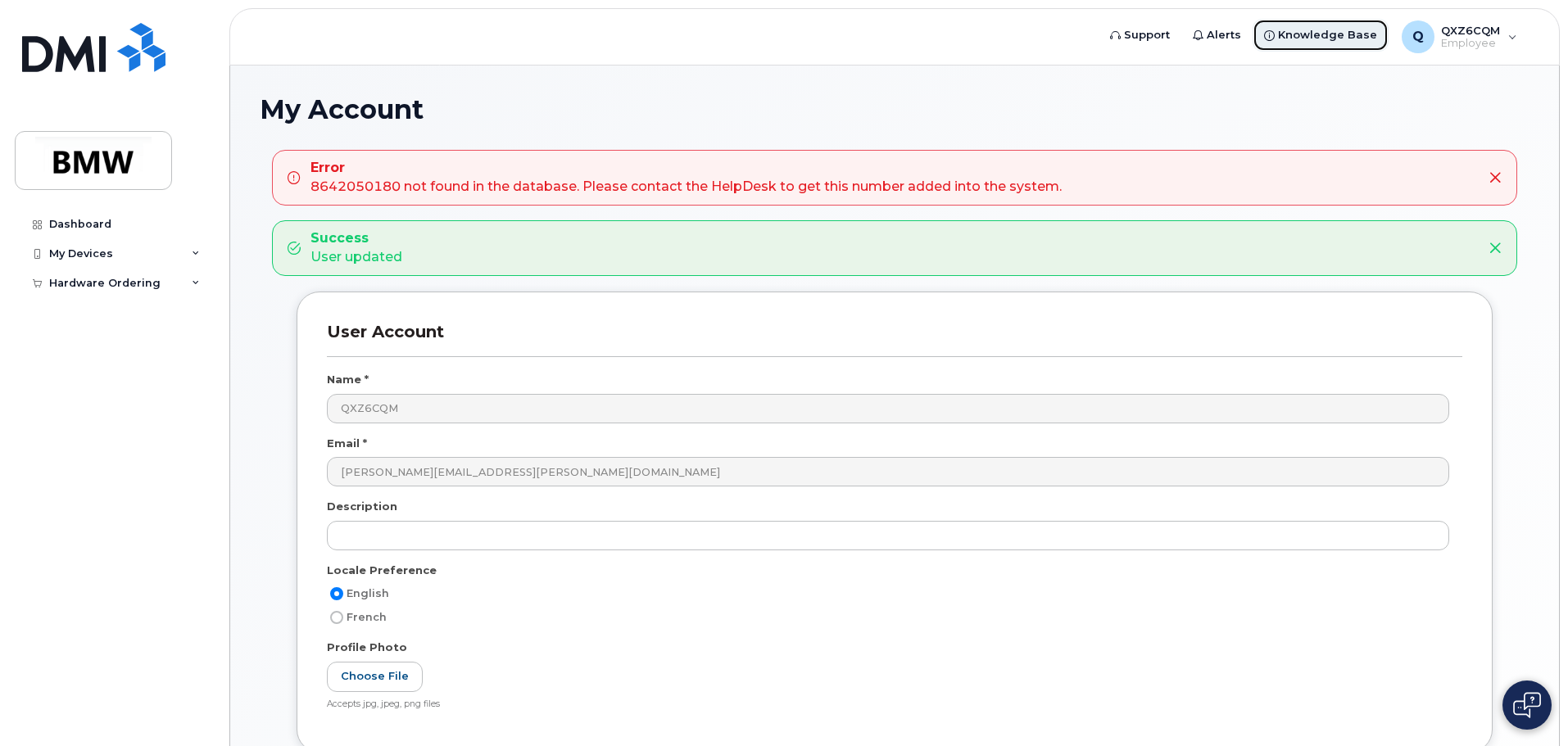 click on "Knowledge Base" 